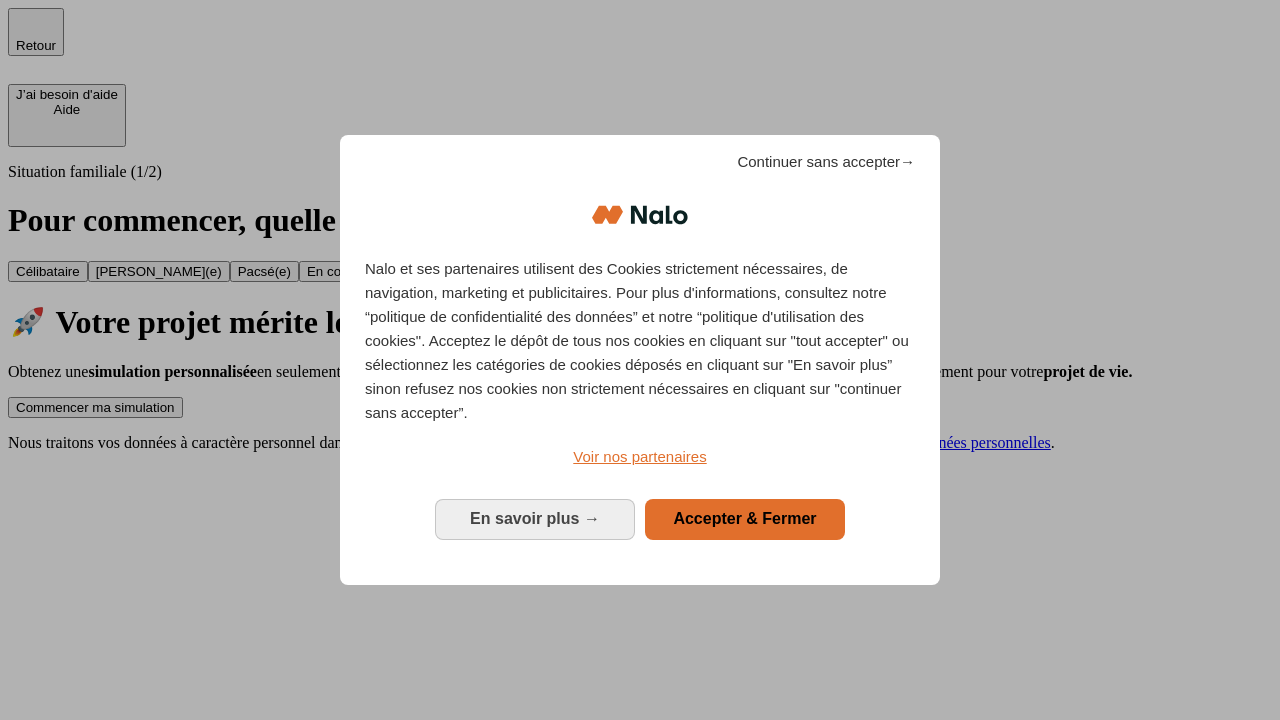 scroll, scrollTop: 0, scrollLeft: 0, axis: both 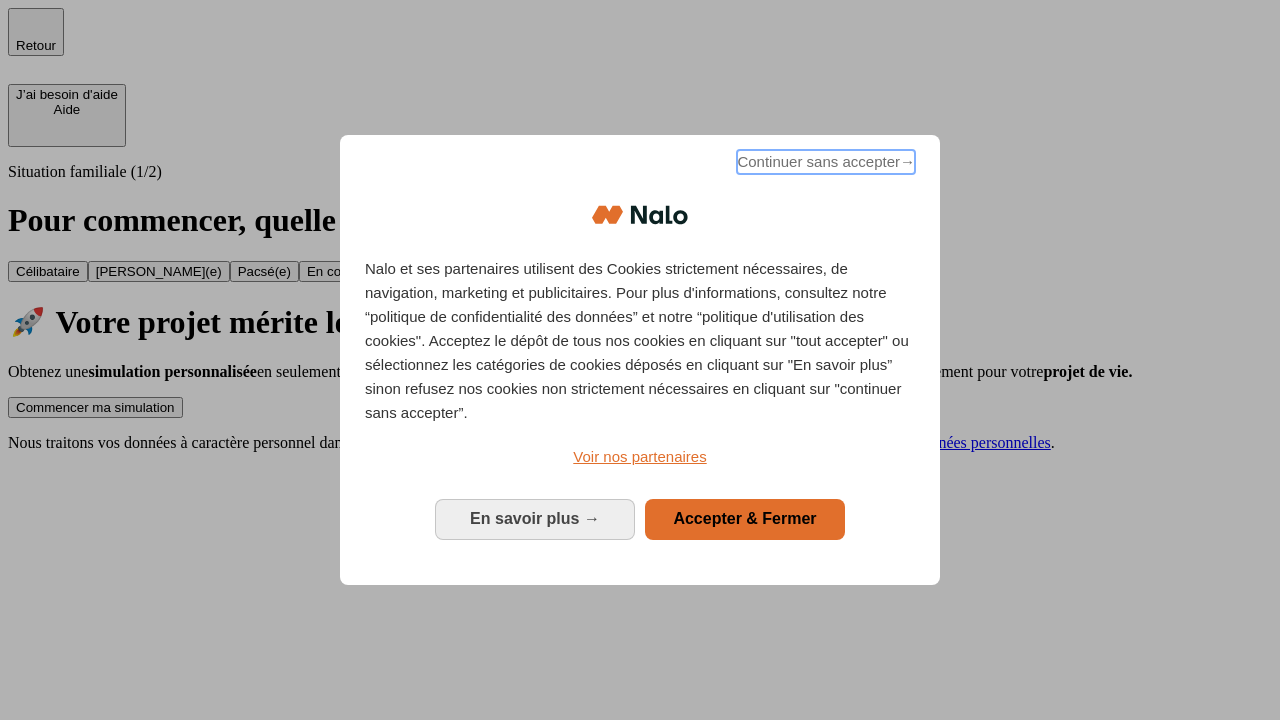 click on "Continuer sans accepter  →" at bounding box center [826, 162] 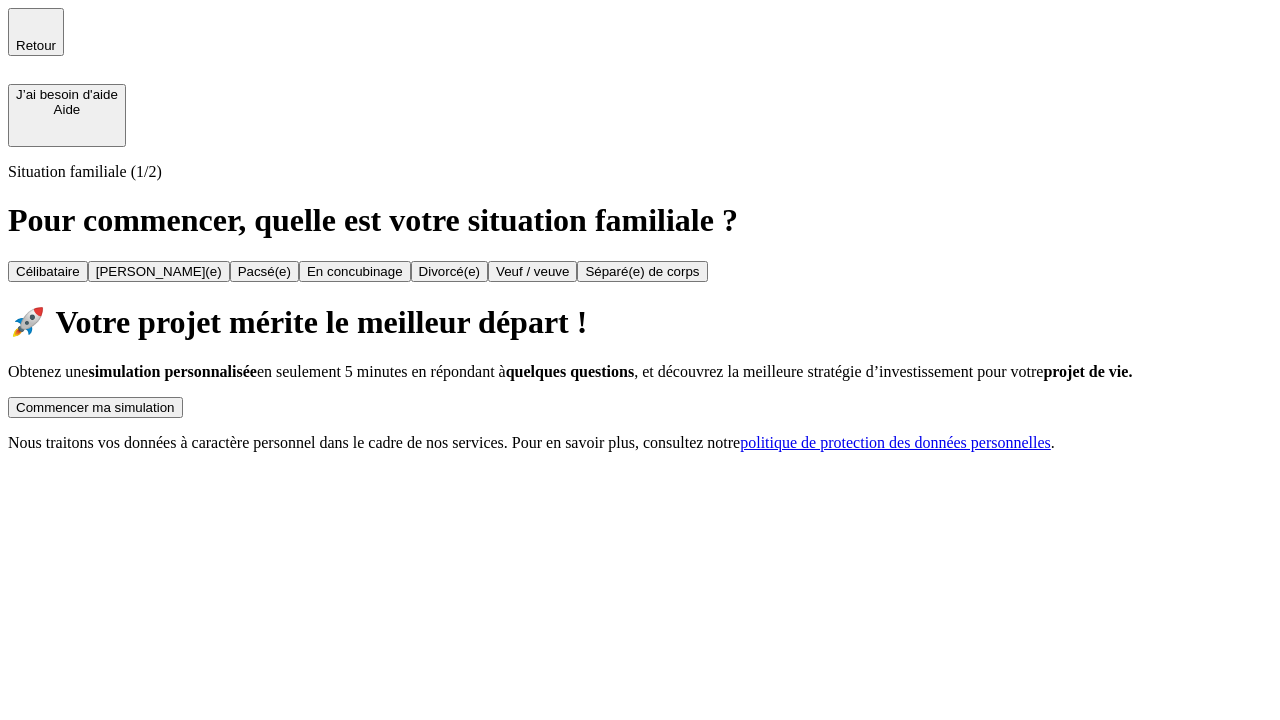 click on "Commencer ma simulation" at bounding box center [95, 407] 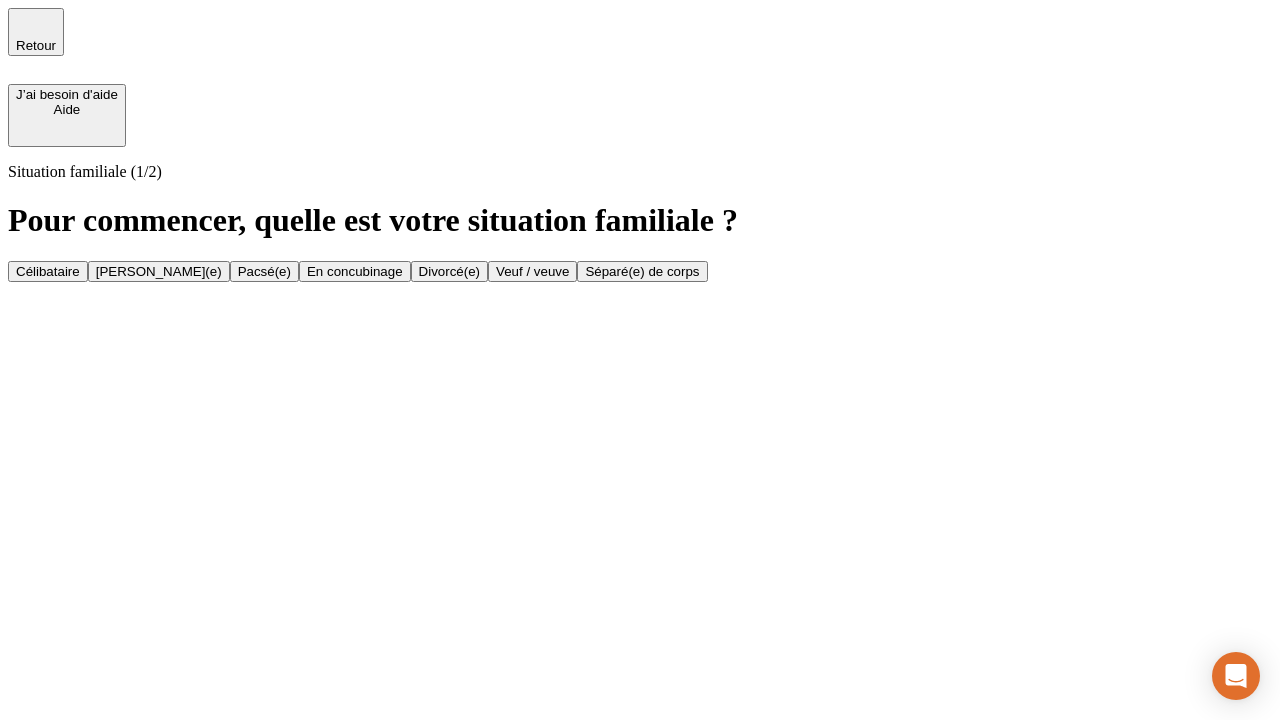 click on "Célibataire" at bounding box center (48, 271) 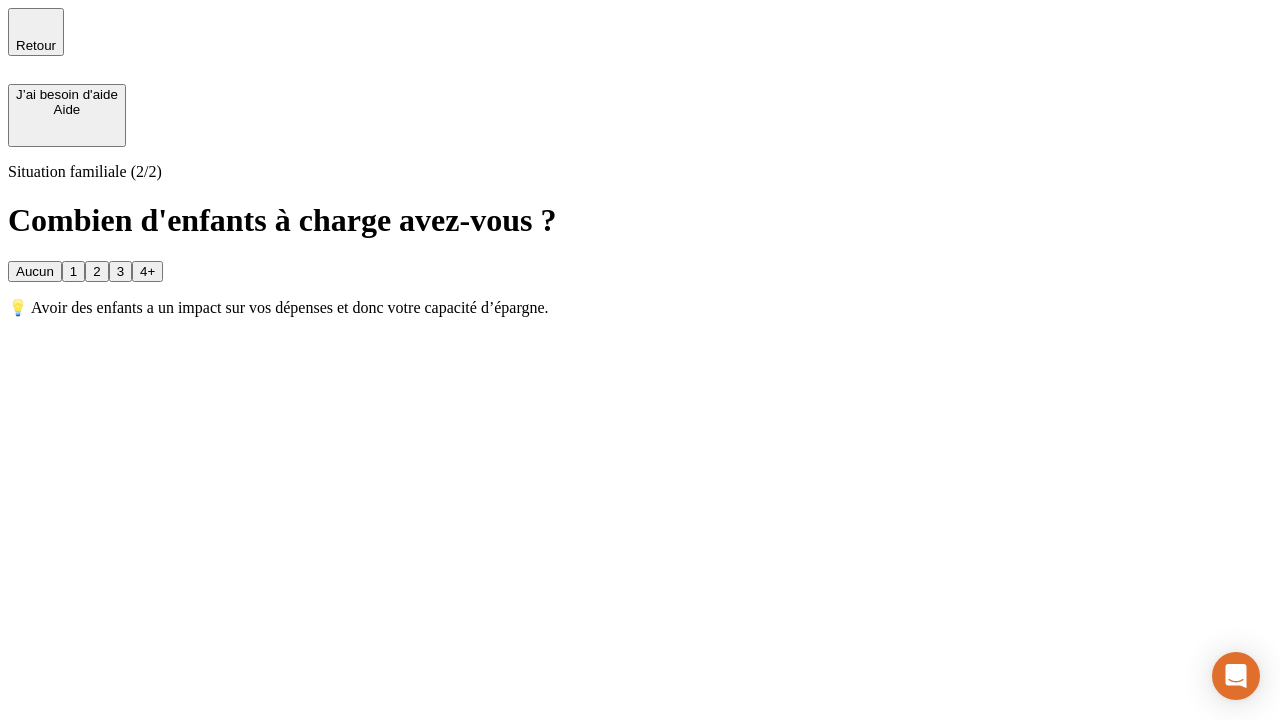 click on "Aucun" at bounding box center [35, 271] 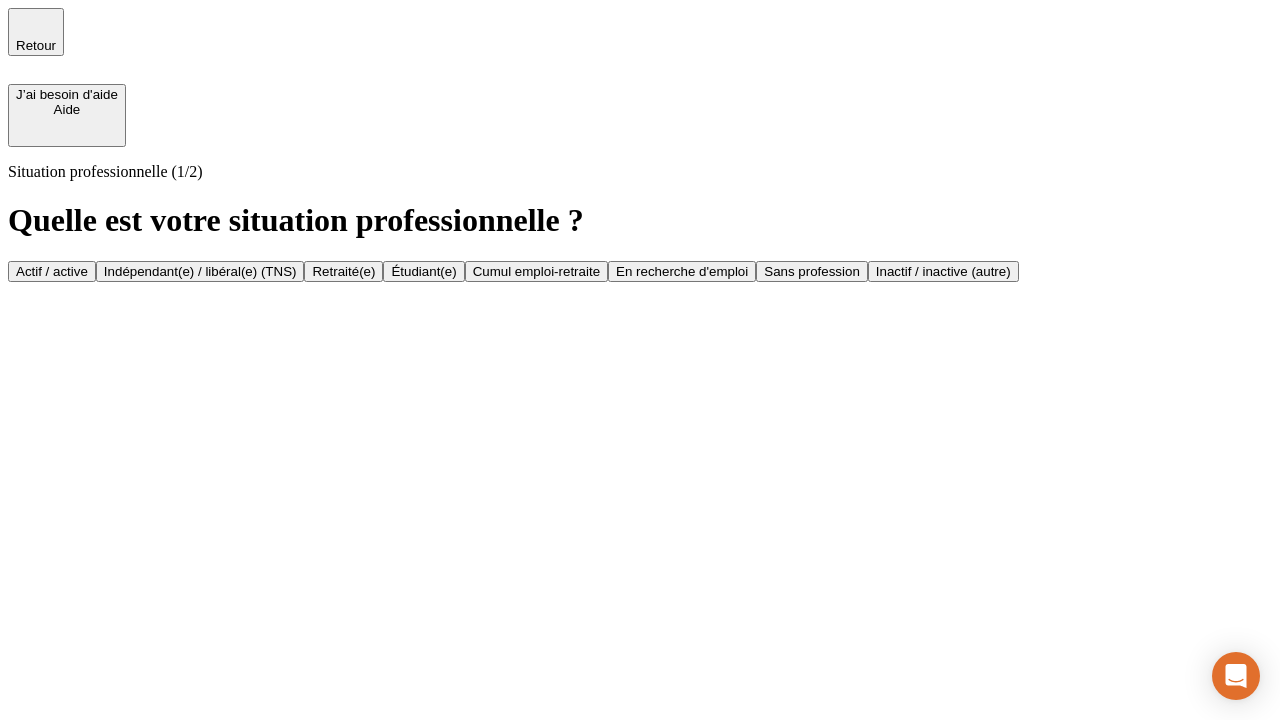 click on "Actif / active" at bounding box center (52, 271) 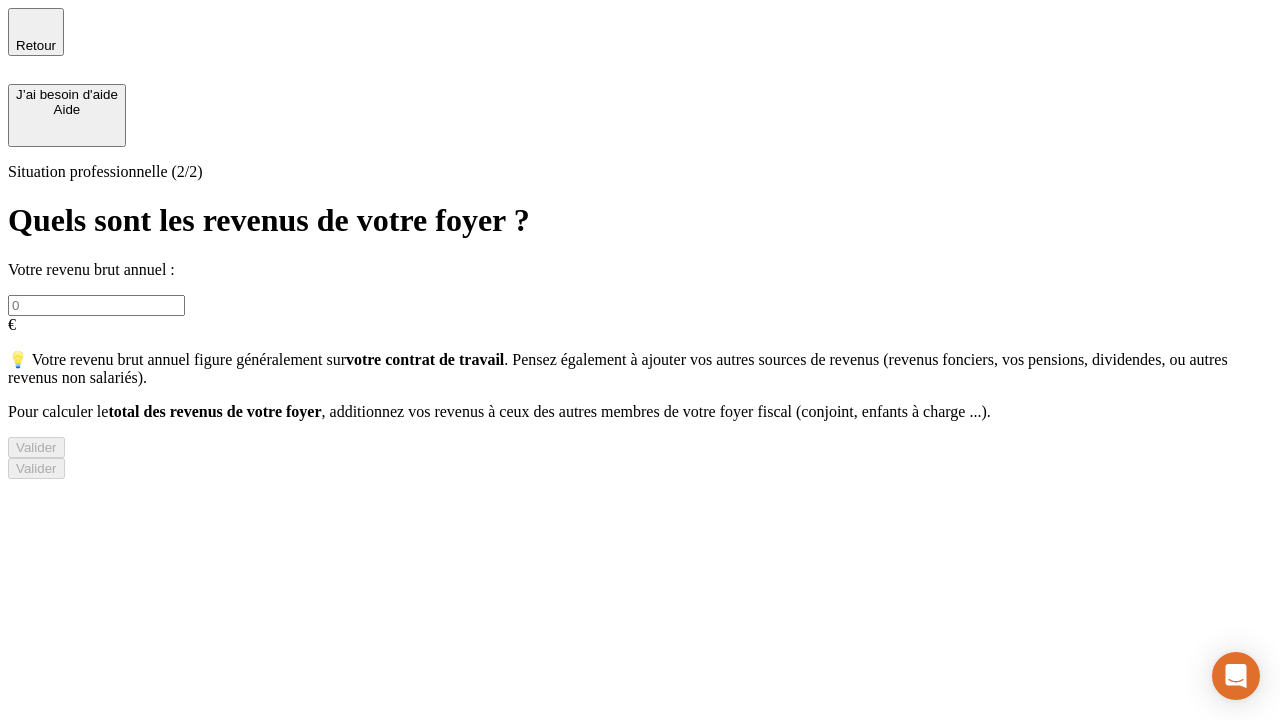 click at bounding box center (96, 305) 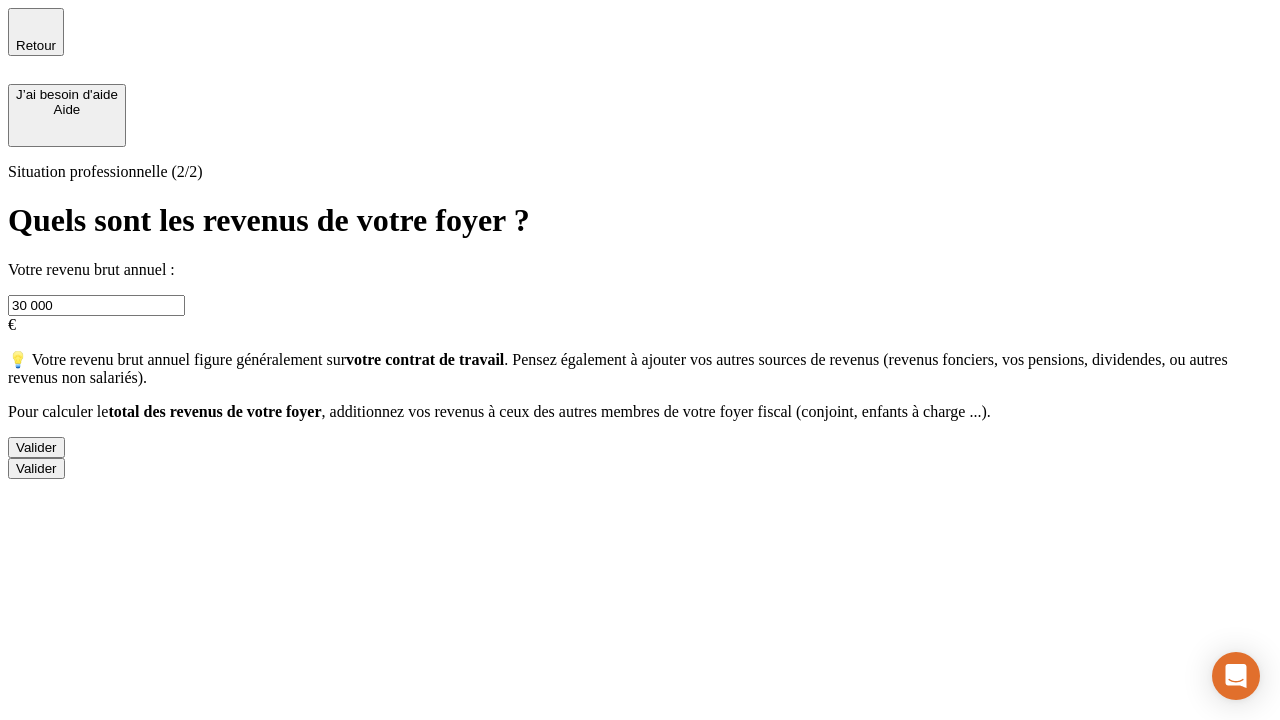click on "Valider" at bounding box center (36, 447) 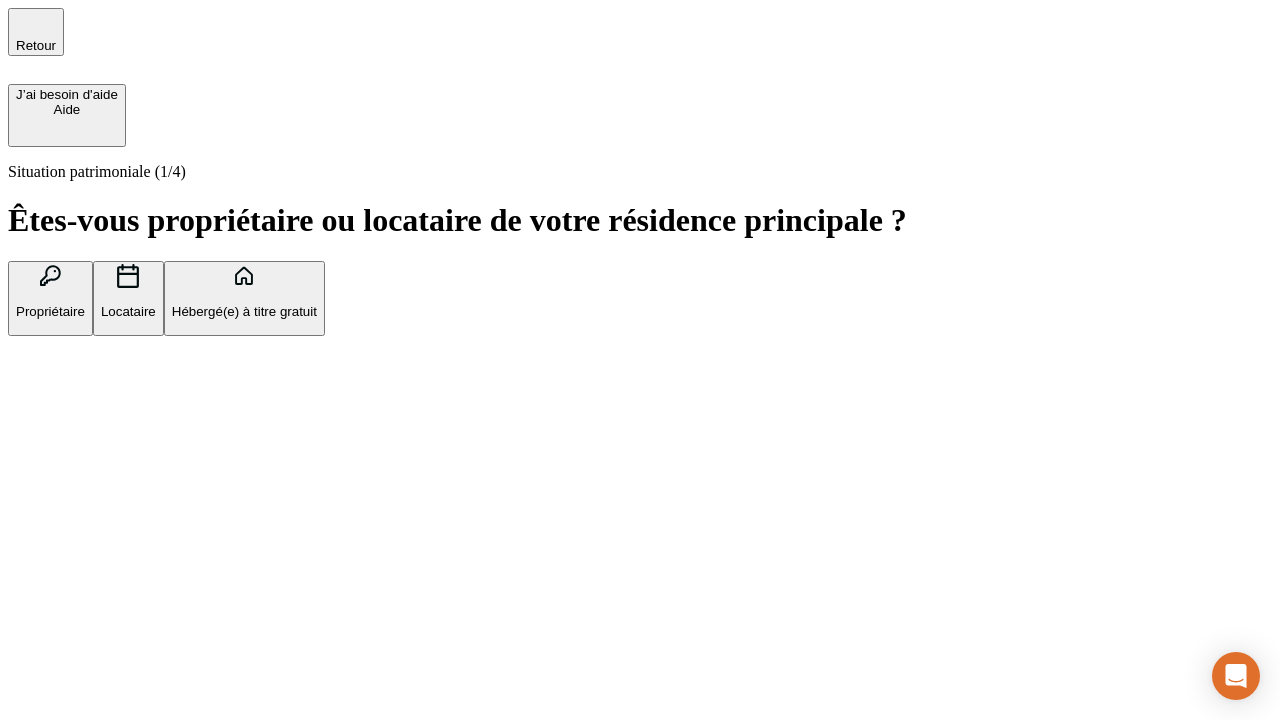 click on "Hébergé(e) à titre gratuit" at bounding box center [244, 311] 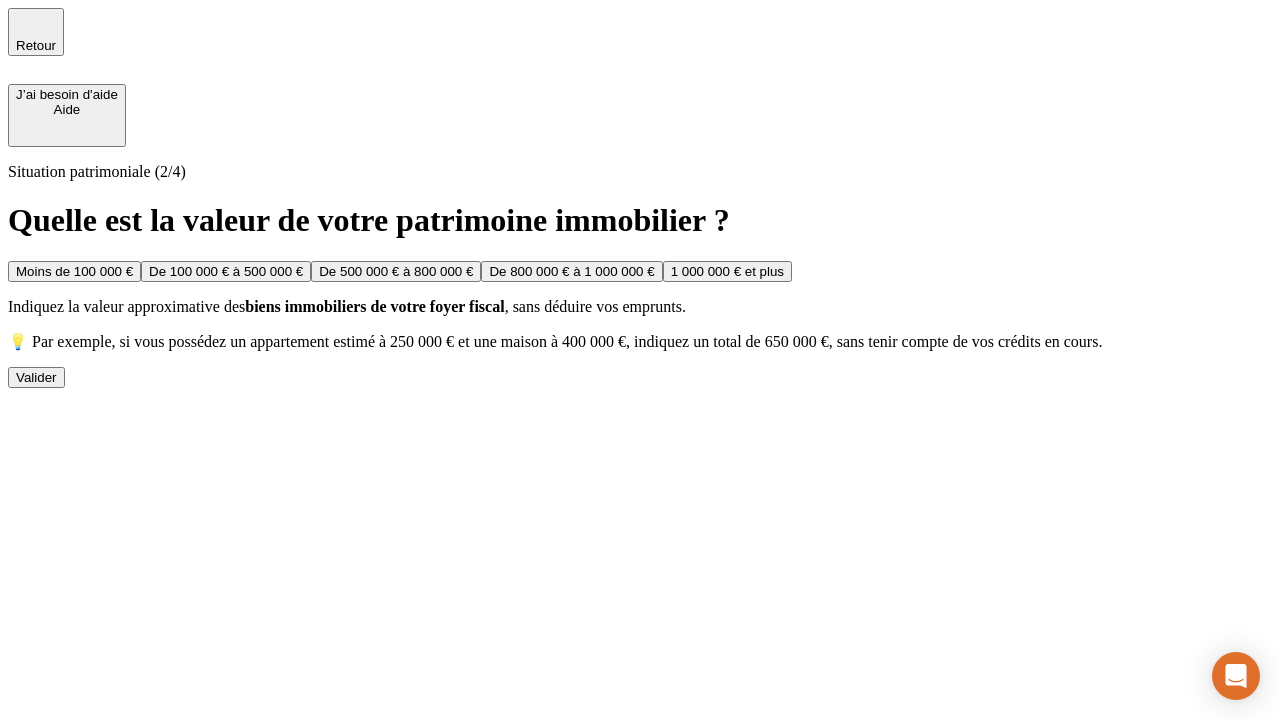 click on "Moins de 100 000 €" at bounding box center [74, 271] 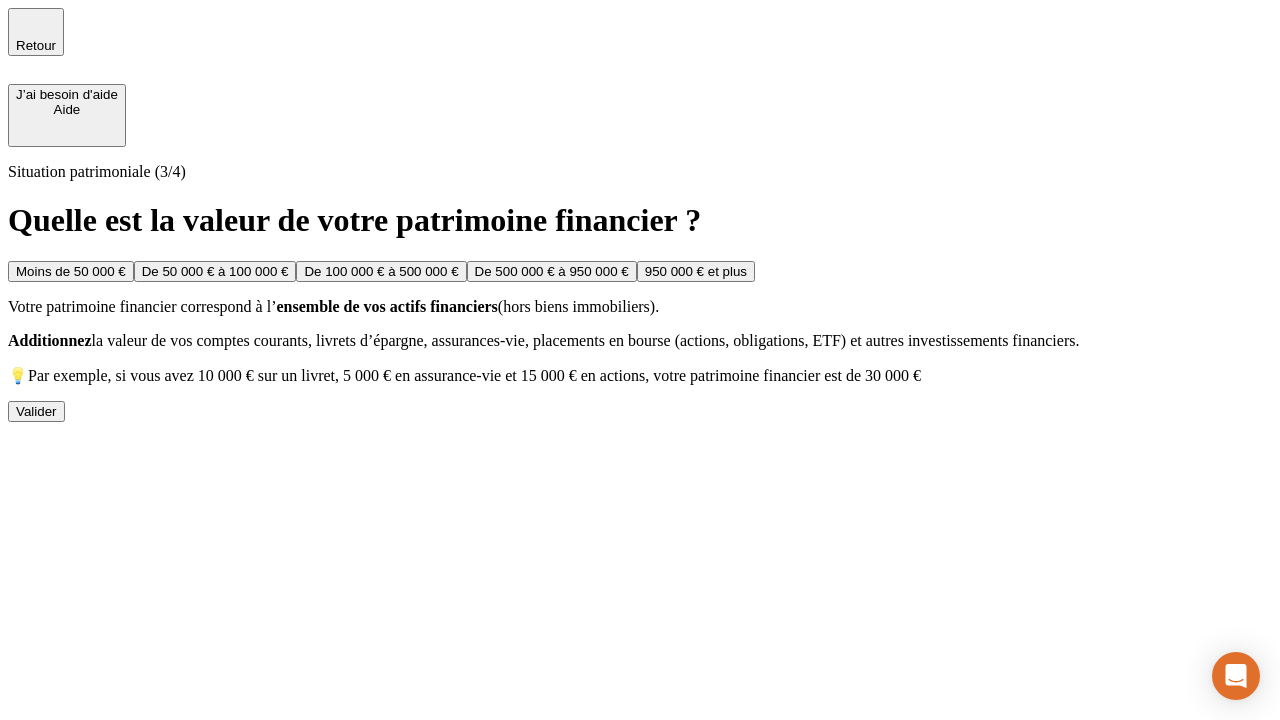 click on "Moins de 50 000 €" at bounding box center [71, 271] 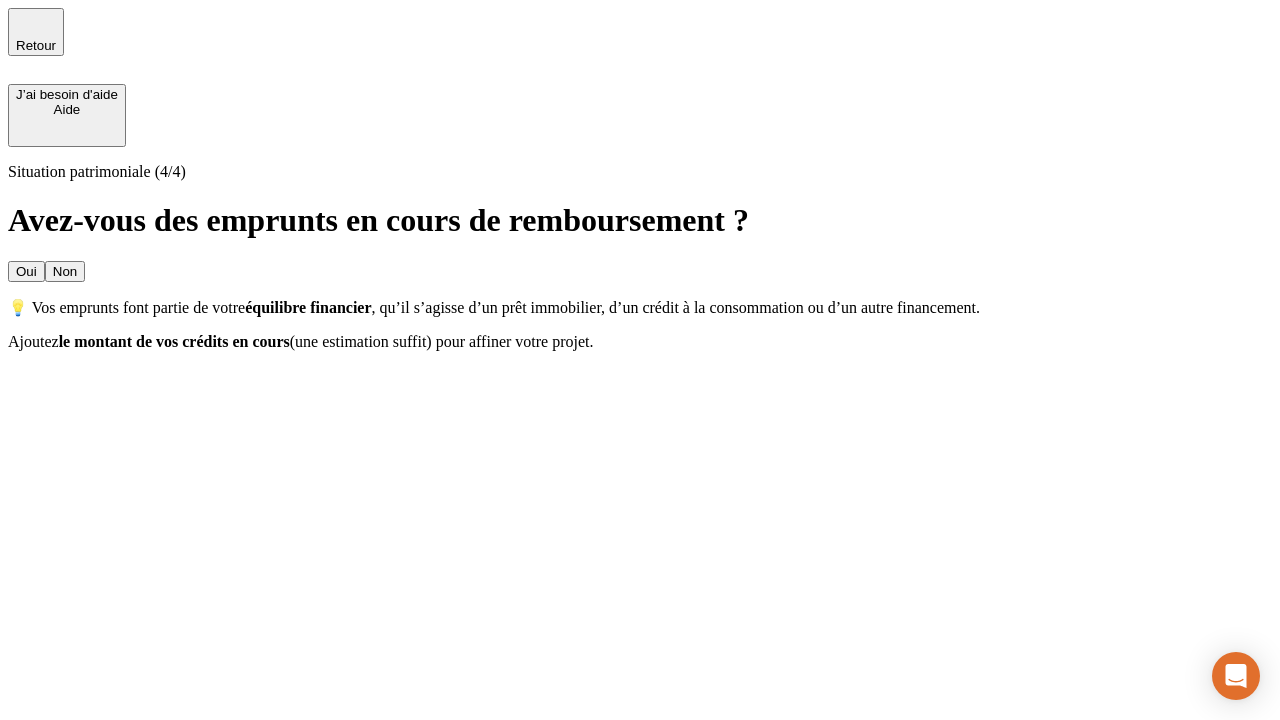 click on "Non" at bounding box center (65, 271) 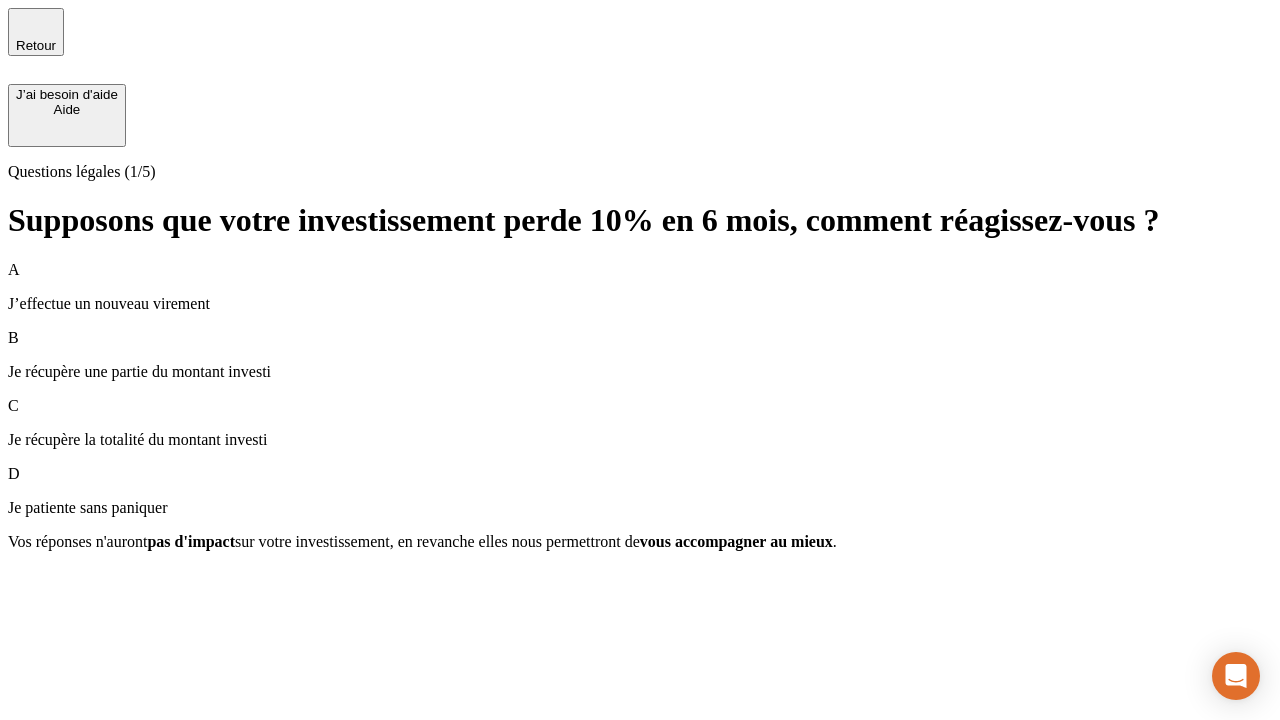 click on "A J’effectue un nouveau virement" at bounding box center [640, 287] 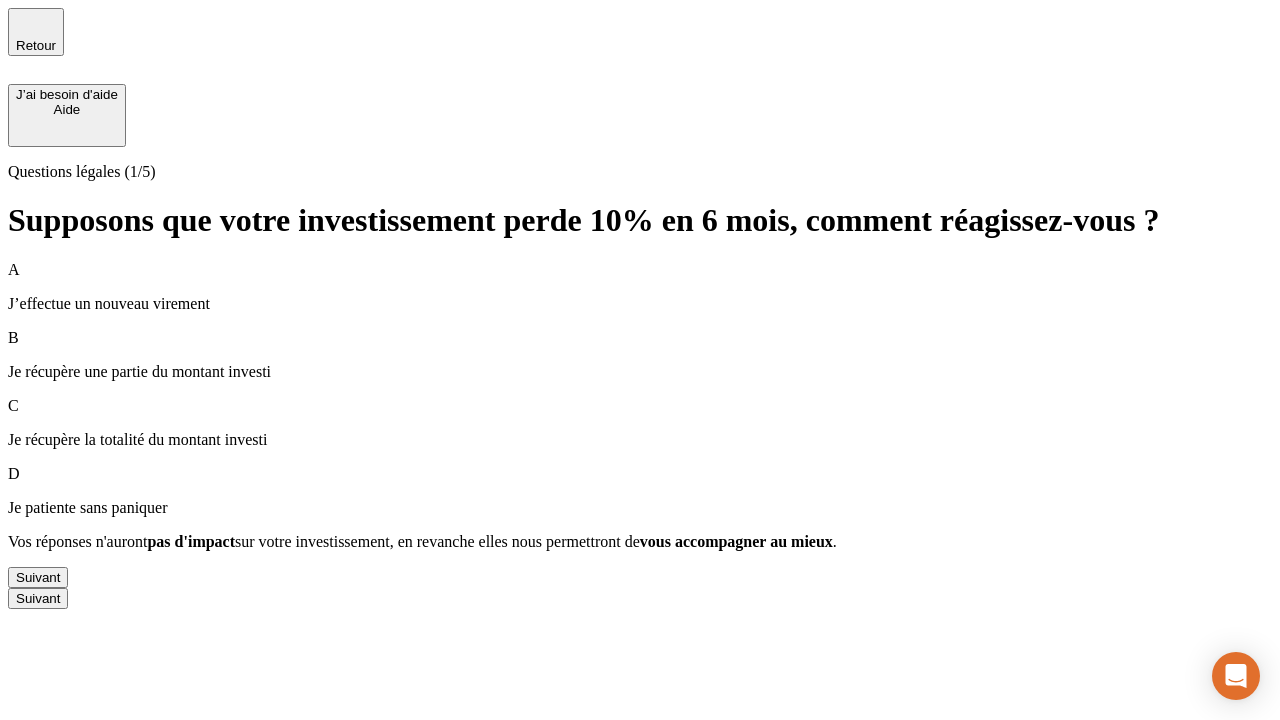 click on "Suivant" at bounding box center (38, 577) 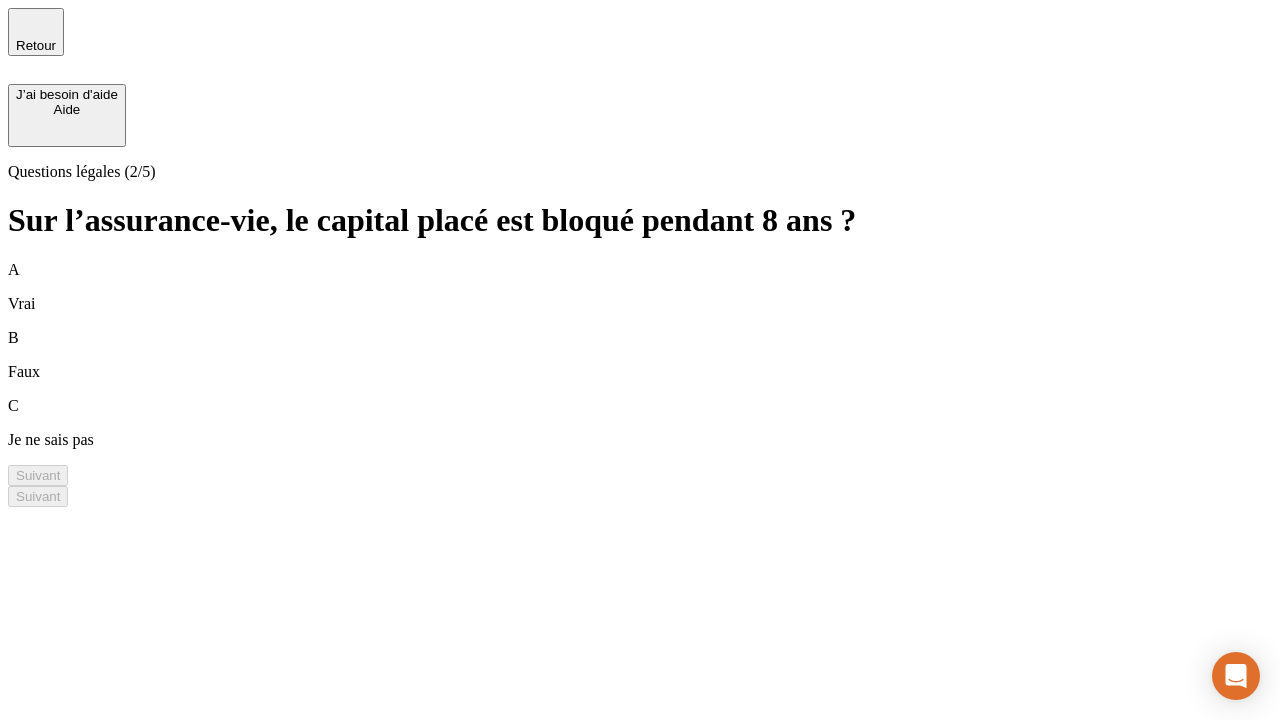 click on "B Faux" at bounding box center (640, 355) 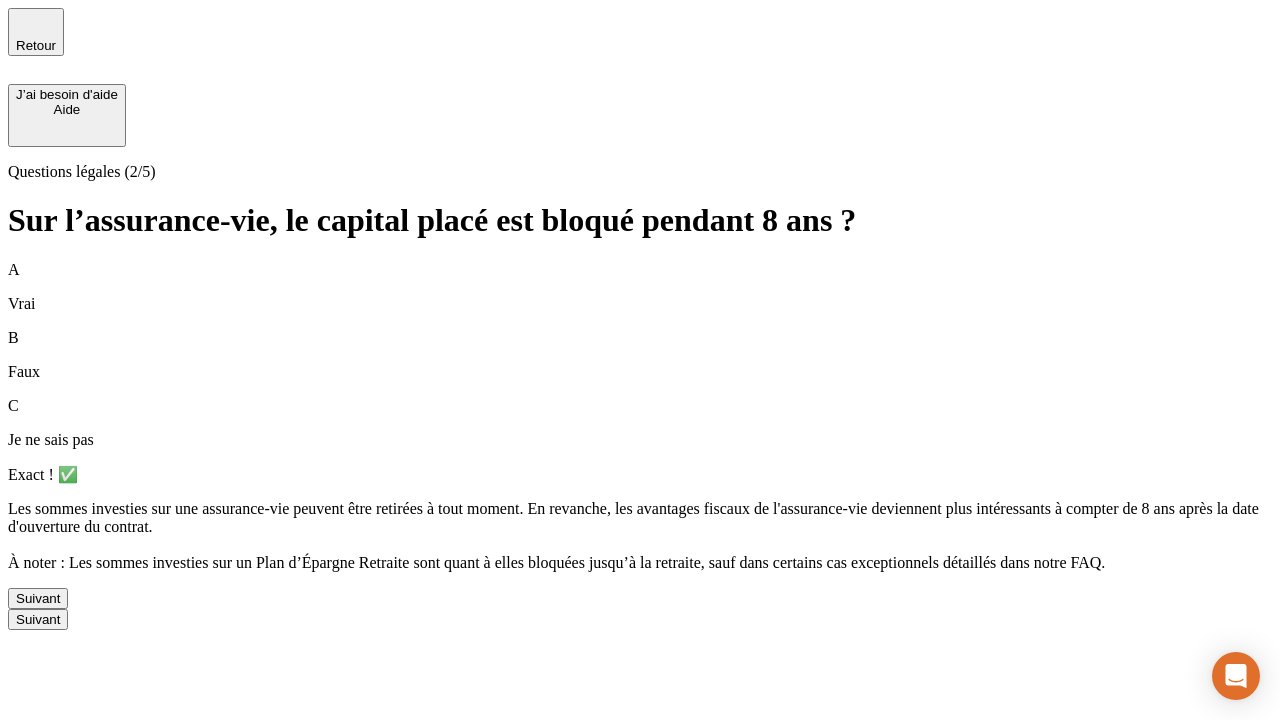 click on "Suivant" at bounding box center (38, 598) 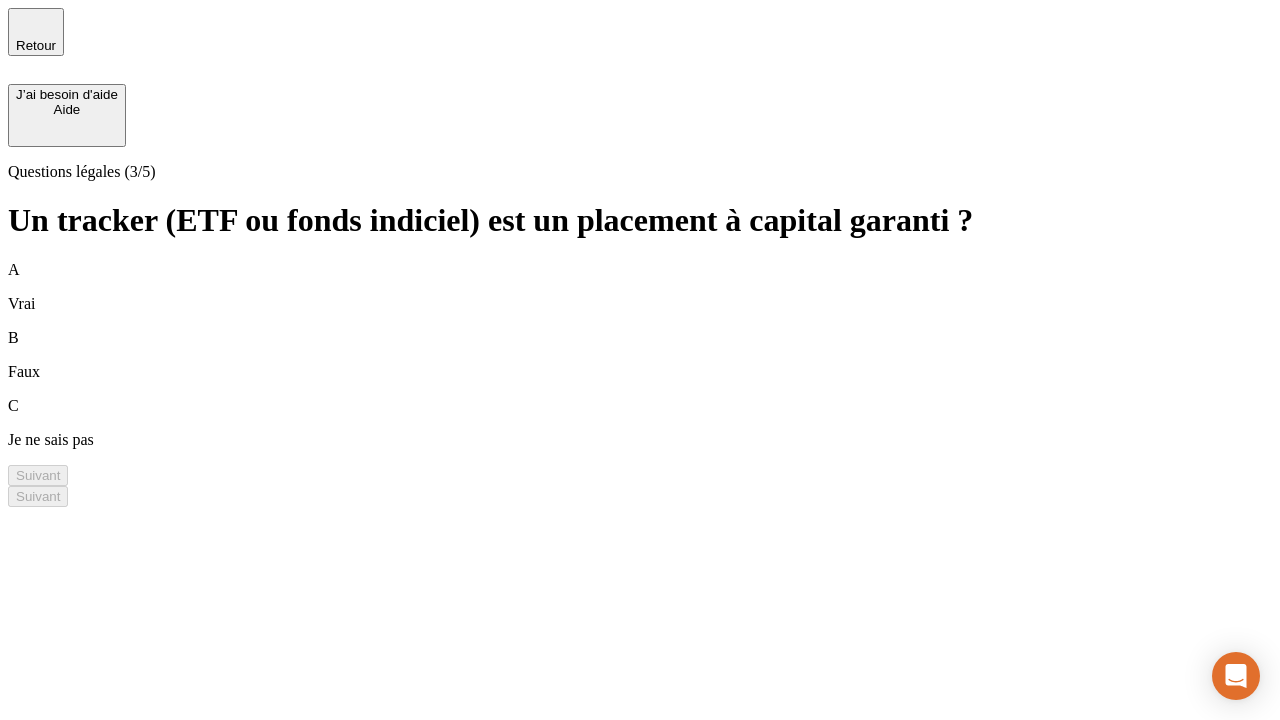 click on "B Faux" at bounding box center (640, 355) 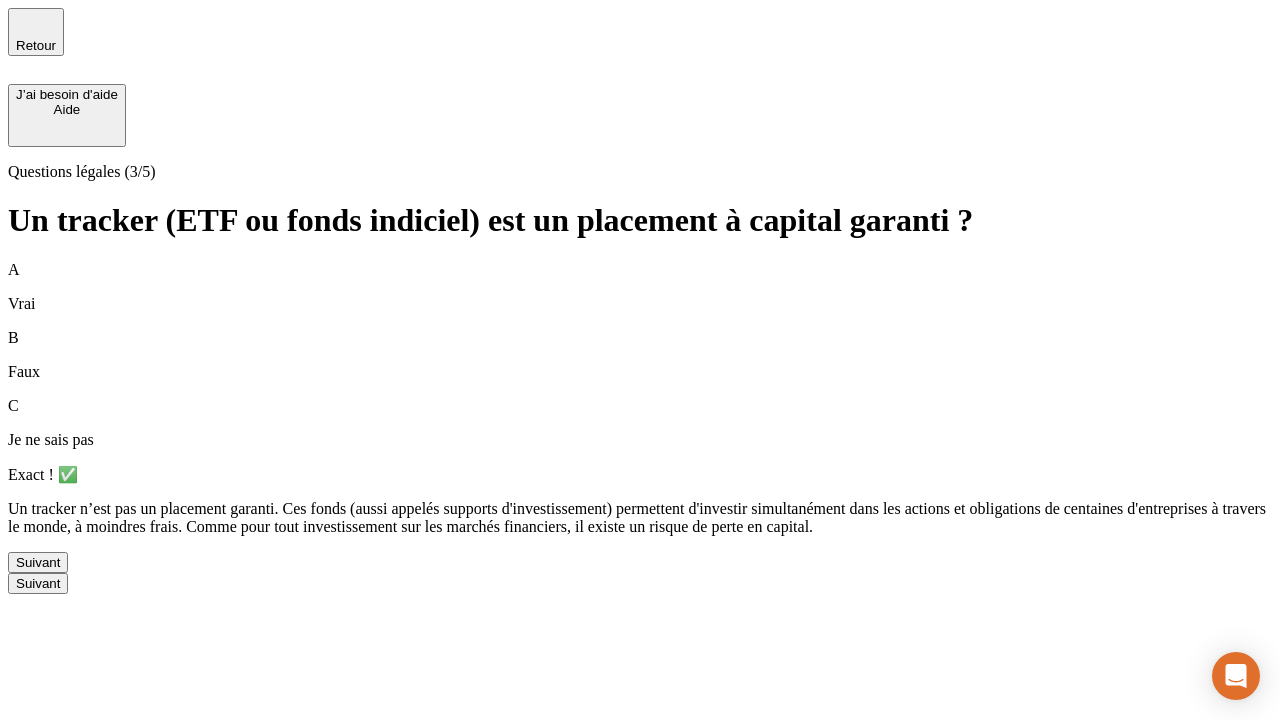 click on "Suivant" at bounding box center (38, 562) 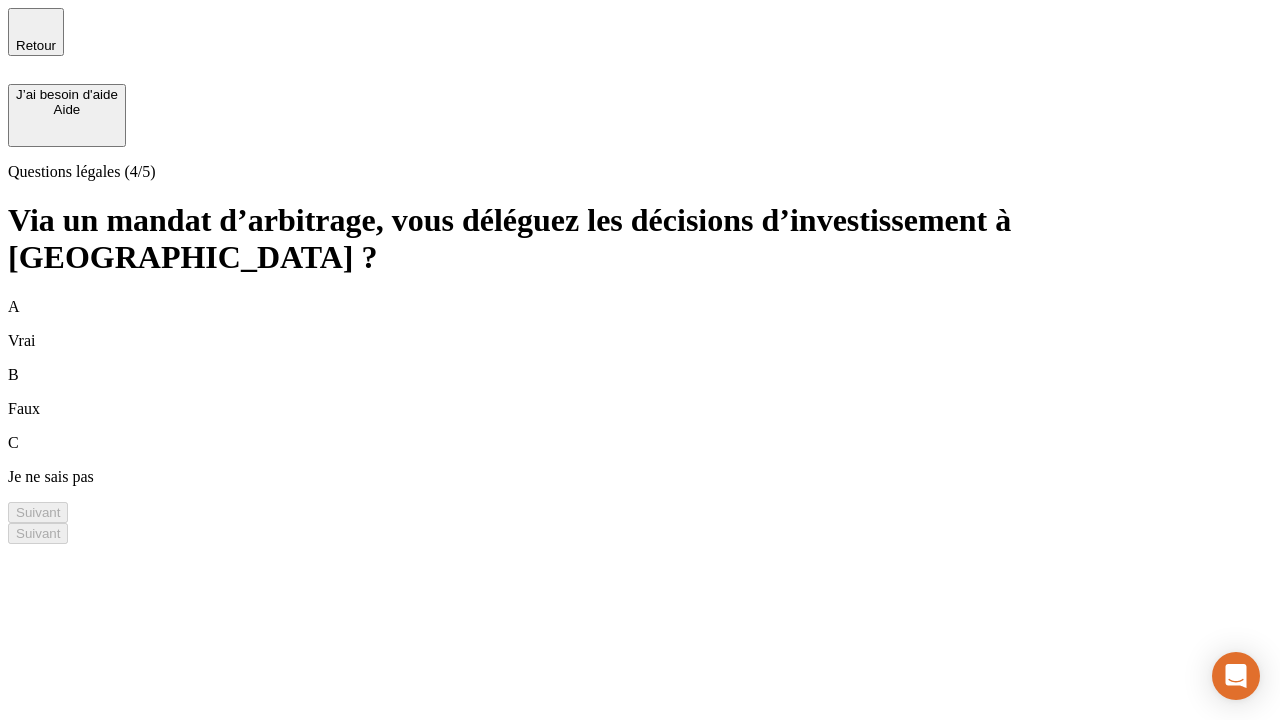 click on "A Vrai" at bounding box center [640, 324] 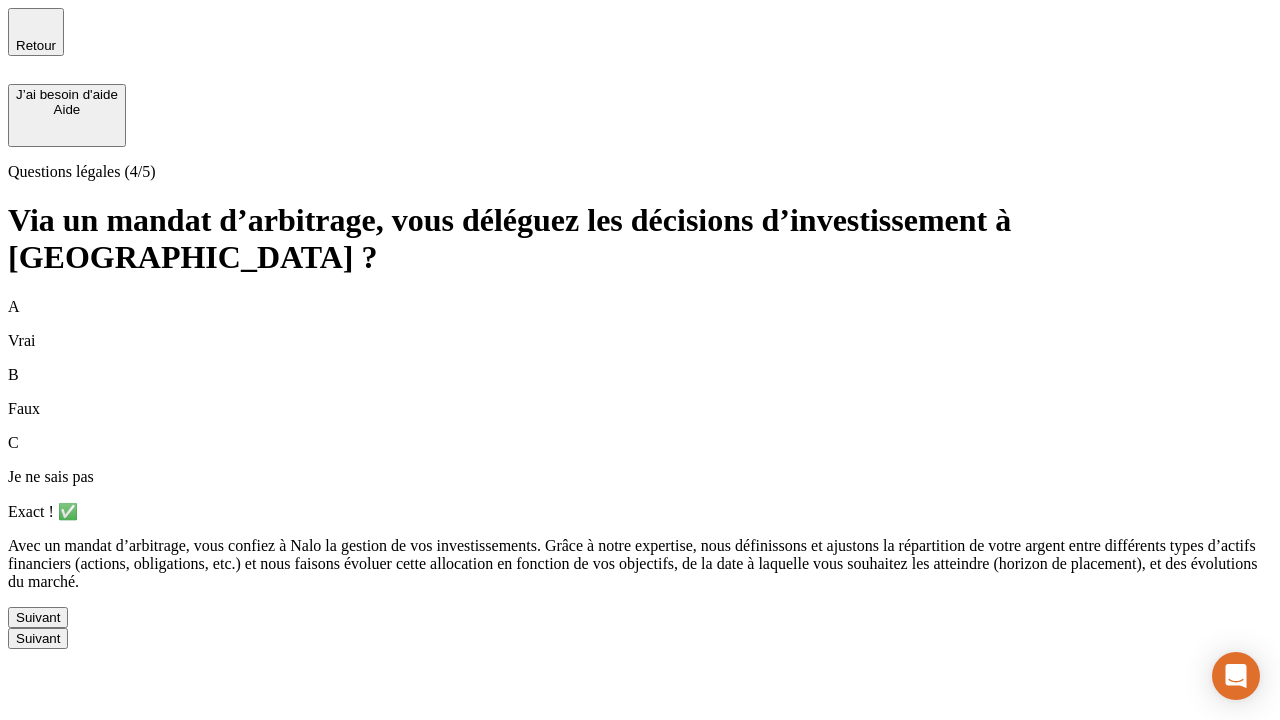 click on "Suivant" at bounding box center [38, 617] 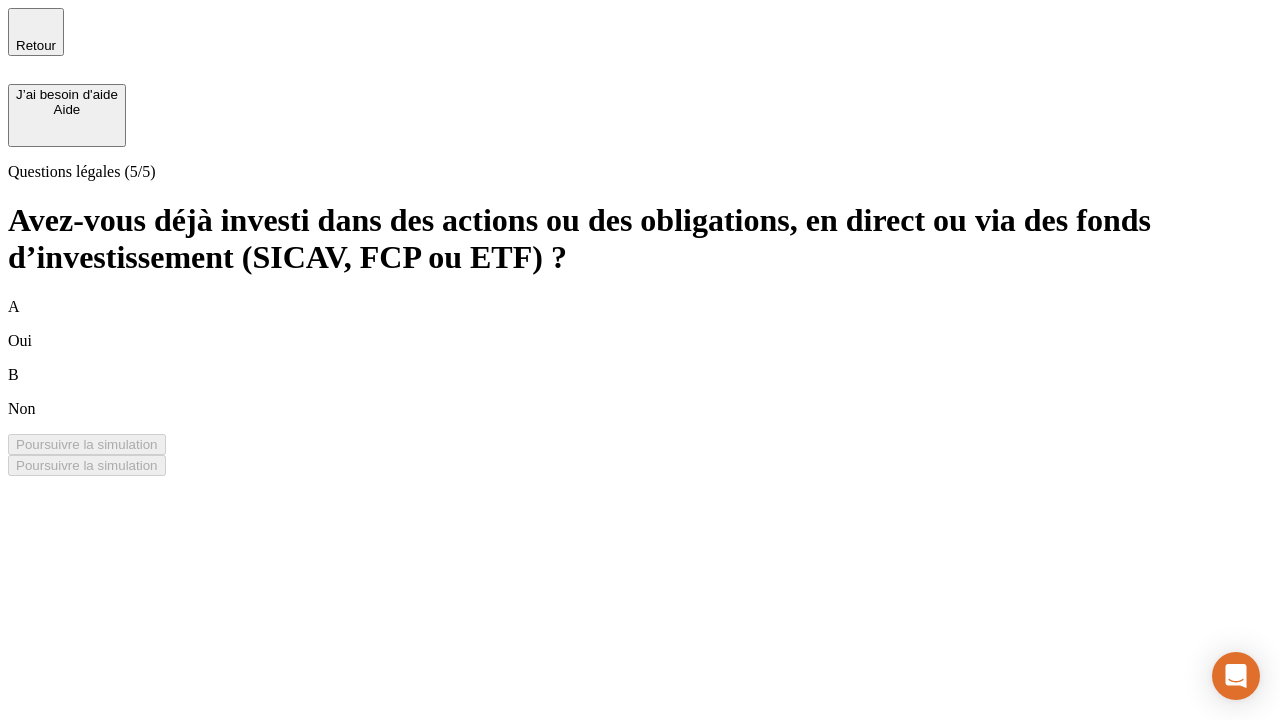 click on "B Non" at bounding box center (640, 392) 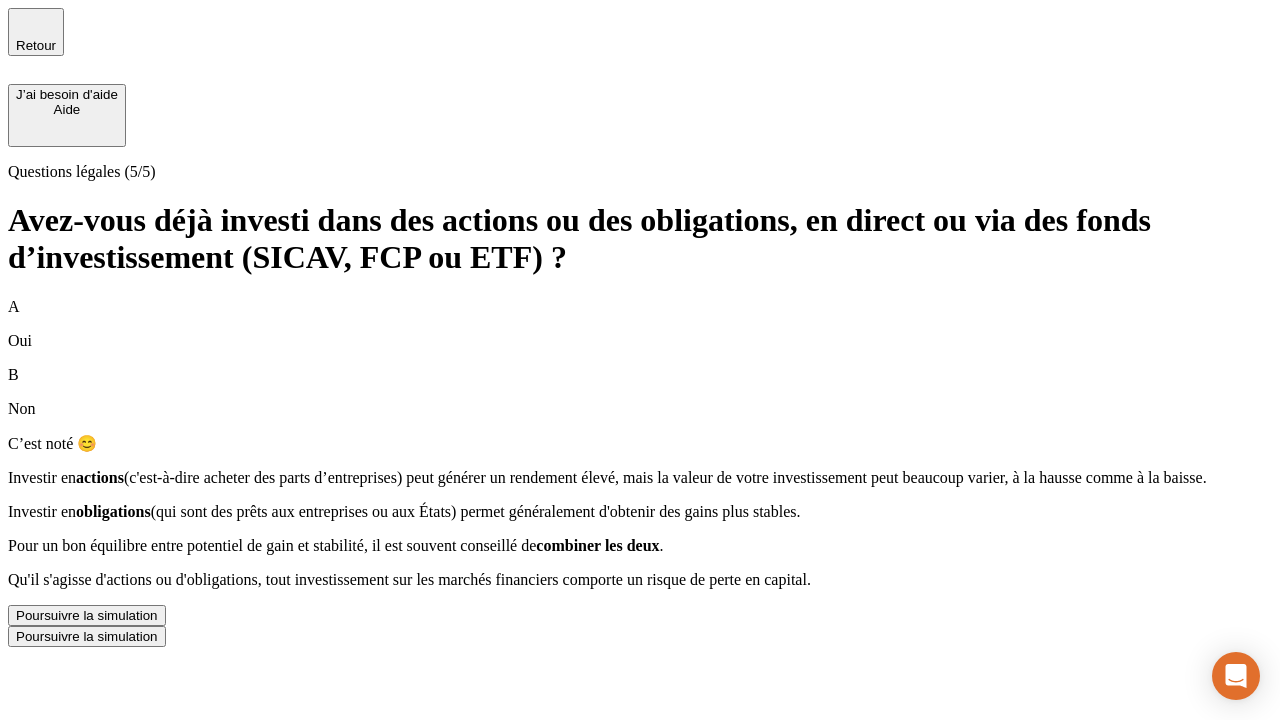 click on "Poursuivre la simulation" at bounding box center [87, 615] 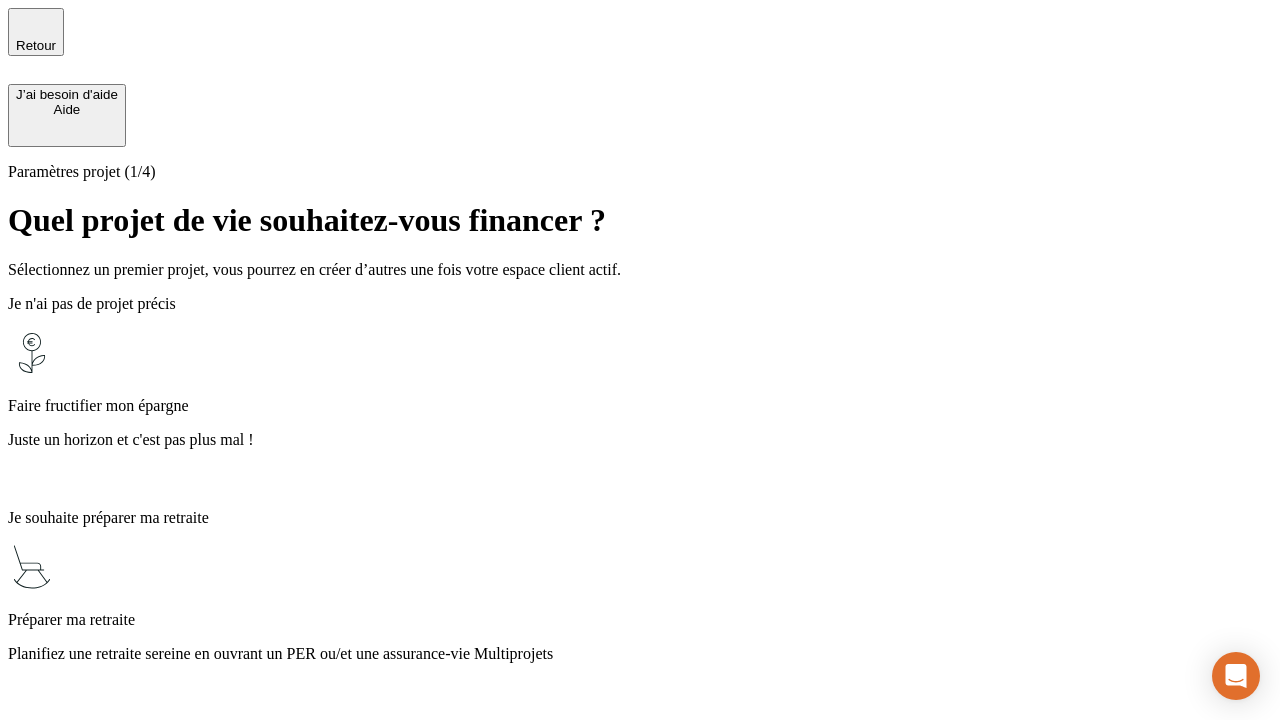 click on "Planifiez une retraite sereine en ouvrant un PER ou/et une assurance-vie Multiprojets" at bounding box center (640, 654) 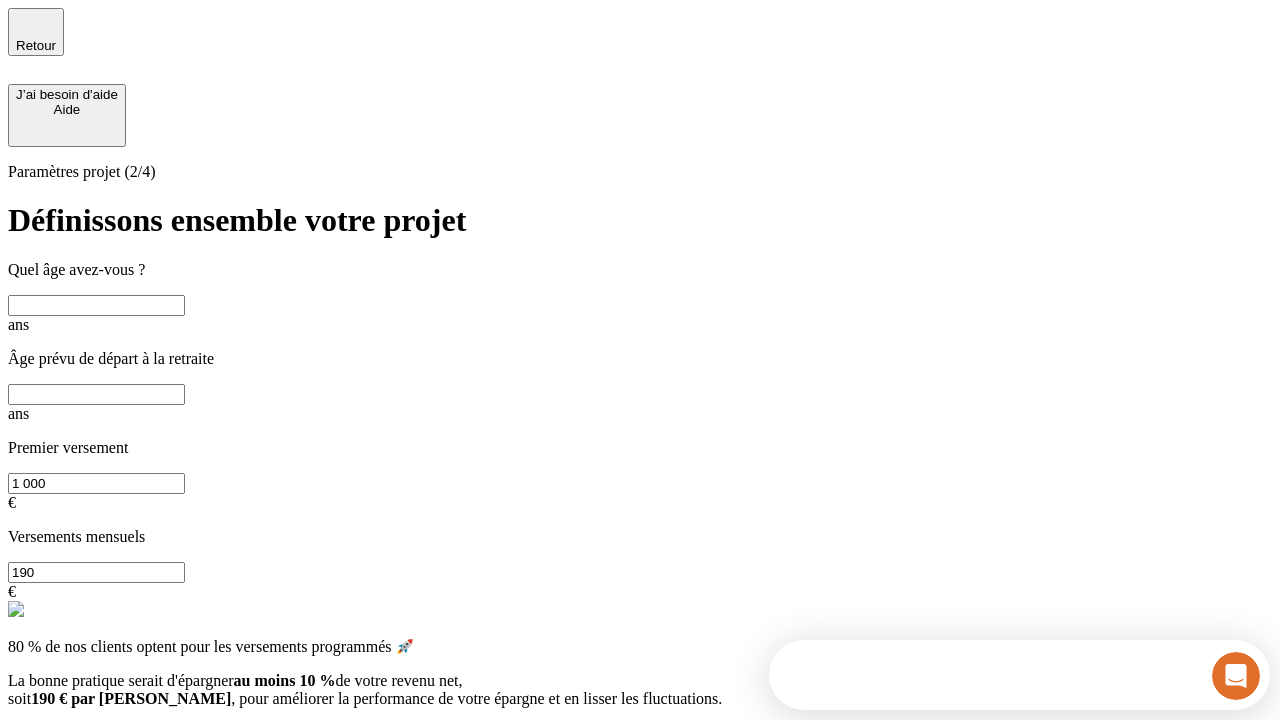 click at bounding box center (96, 305) 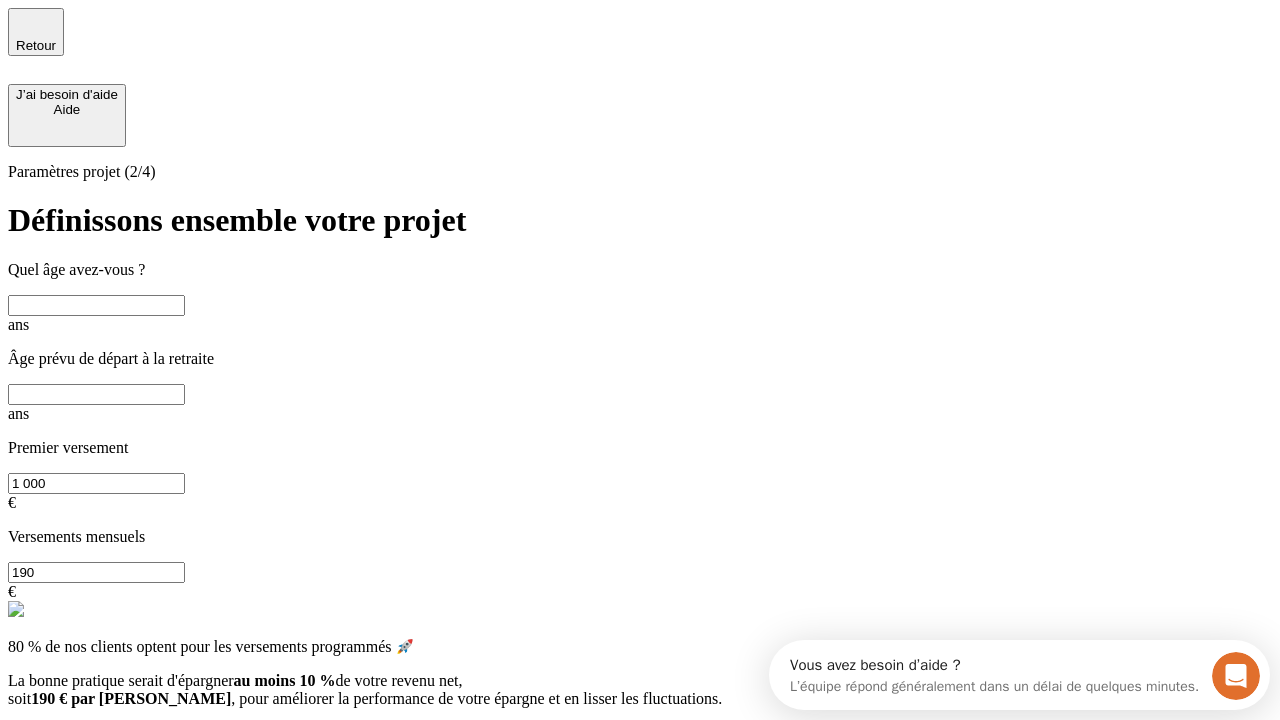 scroll, scrollTop: 0, scrollLeft: 0, axis: both 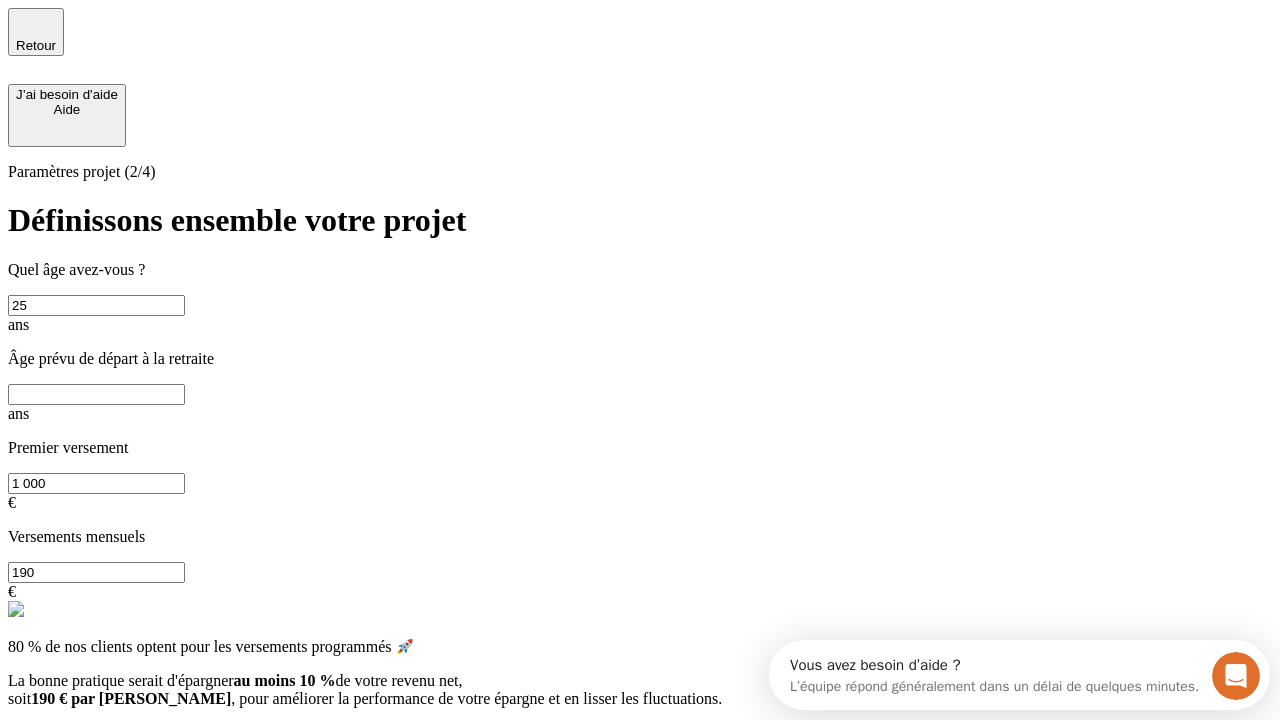 type on "25" 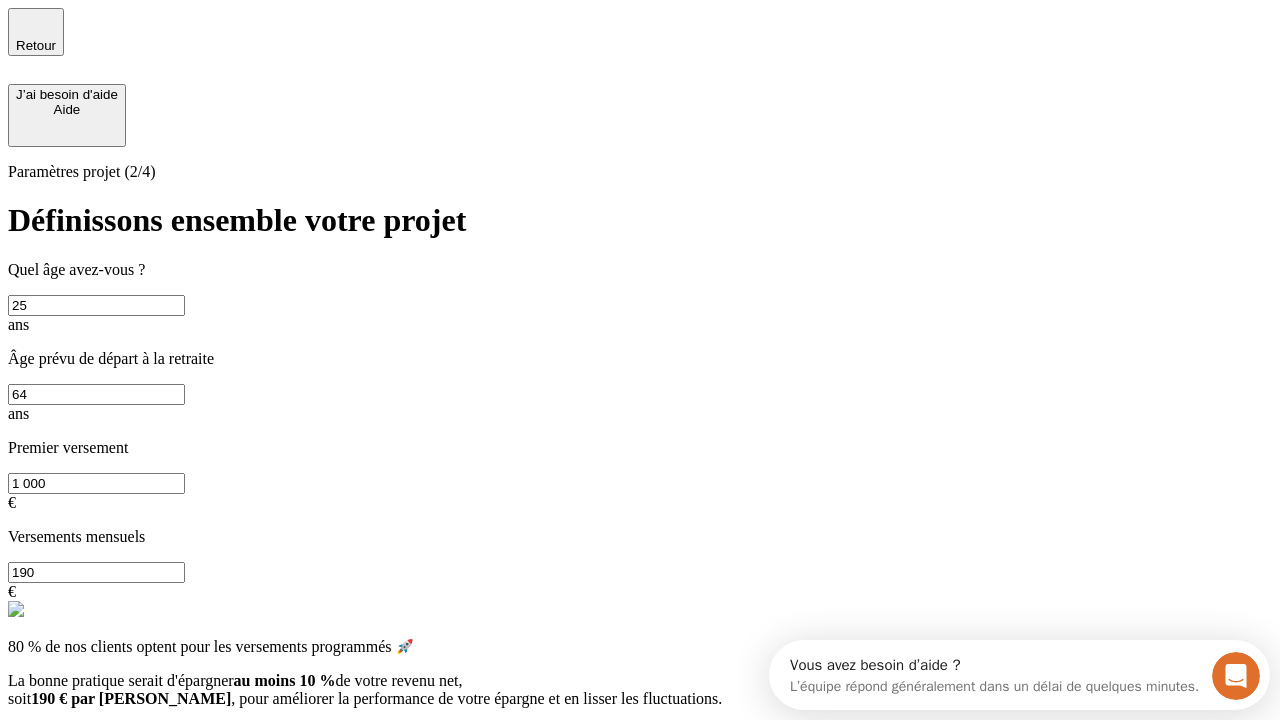 type on "64" 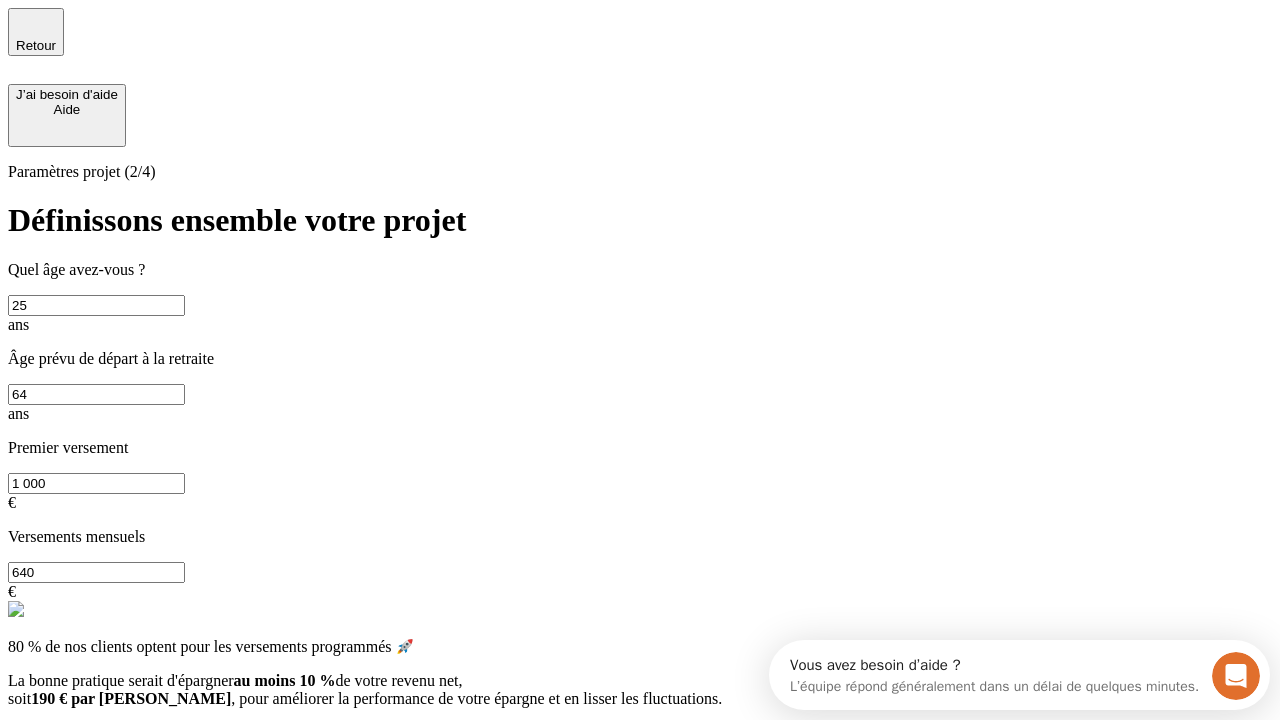 type on "640" 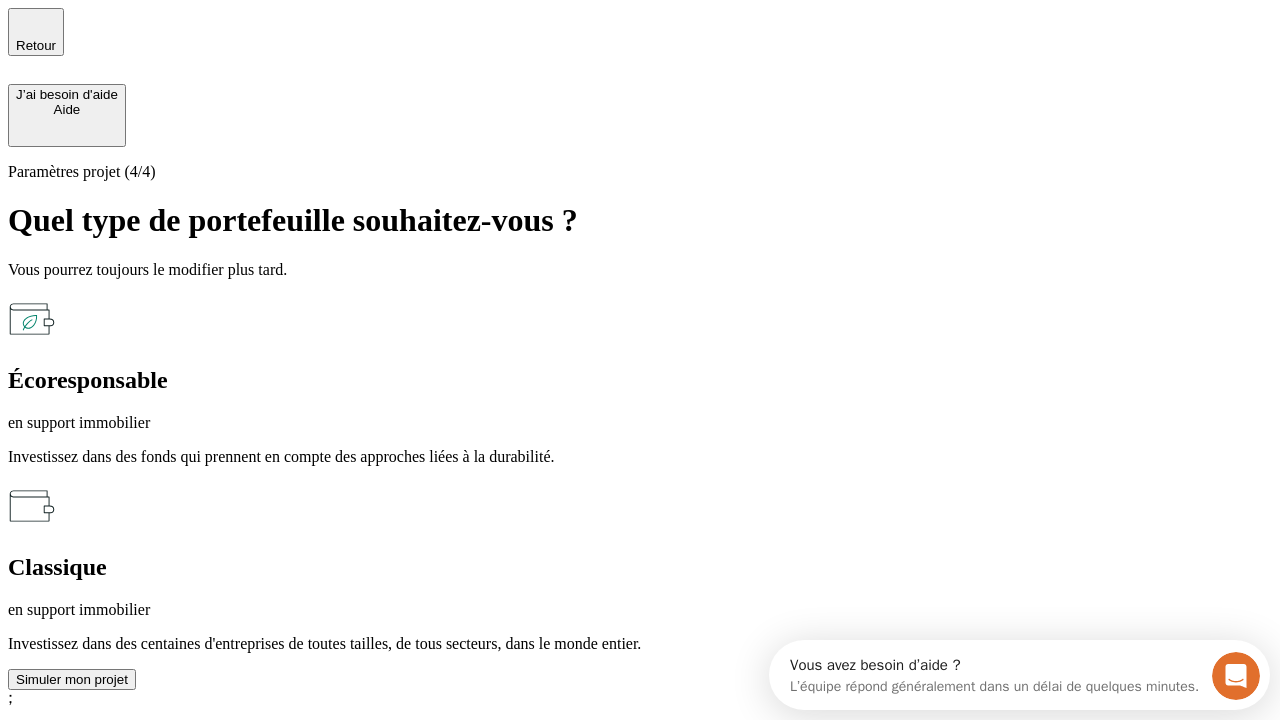 click on "en support immobilier" at bounding box center (640, 610) 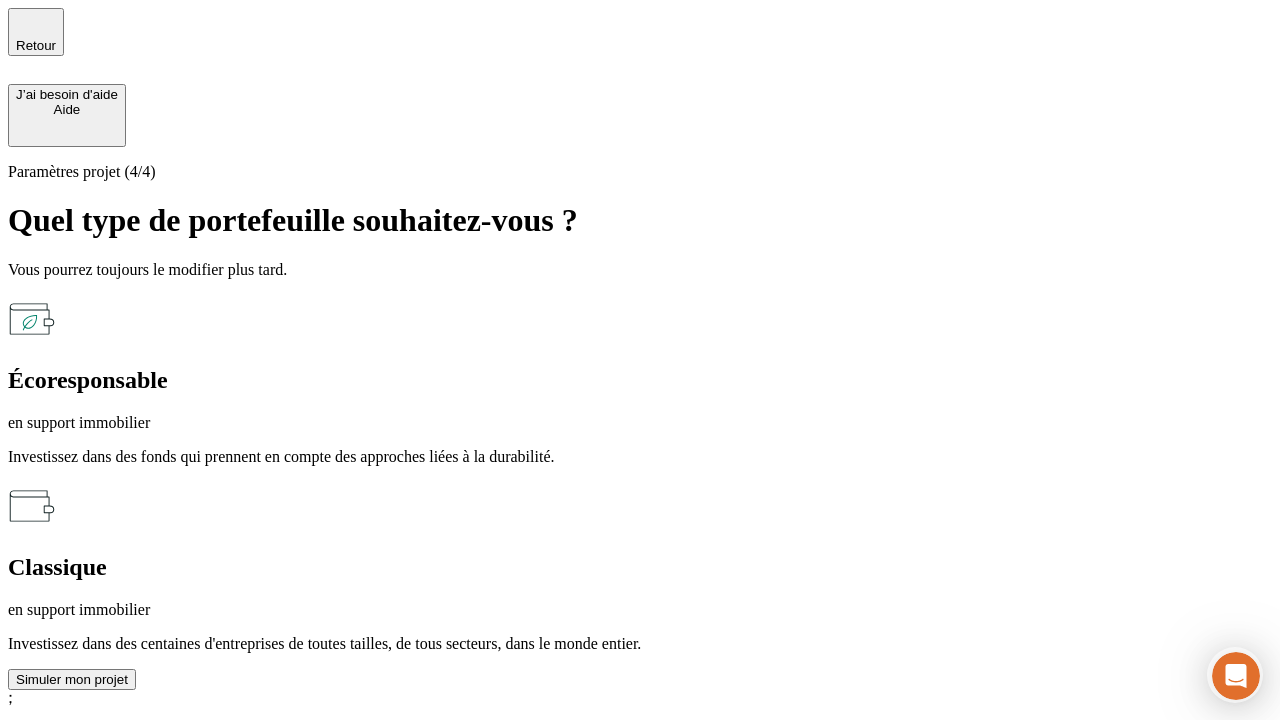 click on "Simuler mon projet" at bounding box center [72, 679] 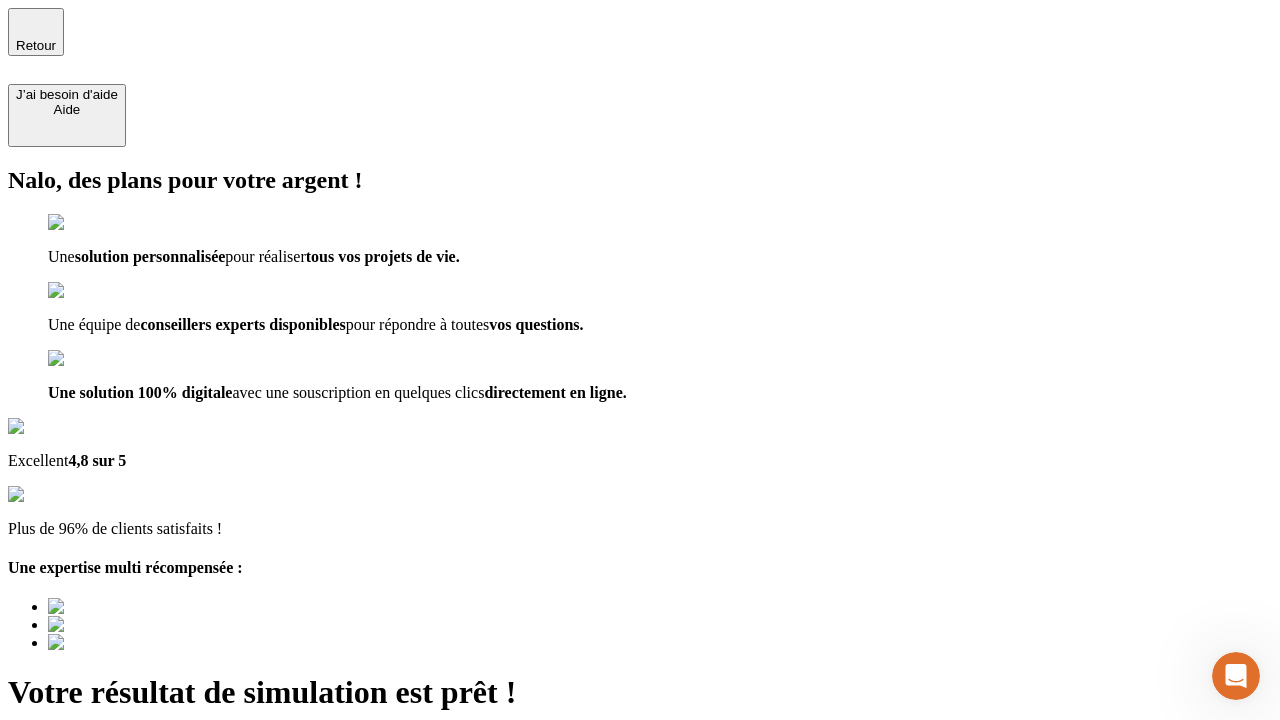 click on "Découvrir ma simulation" at bounding box center (87, 847) 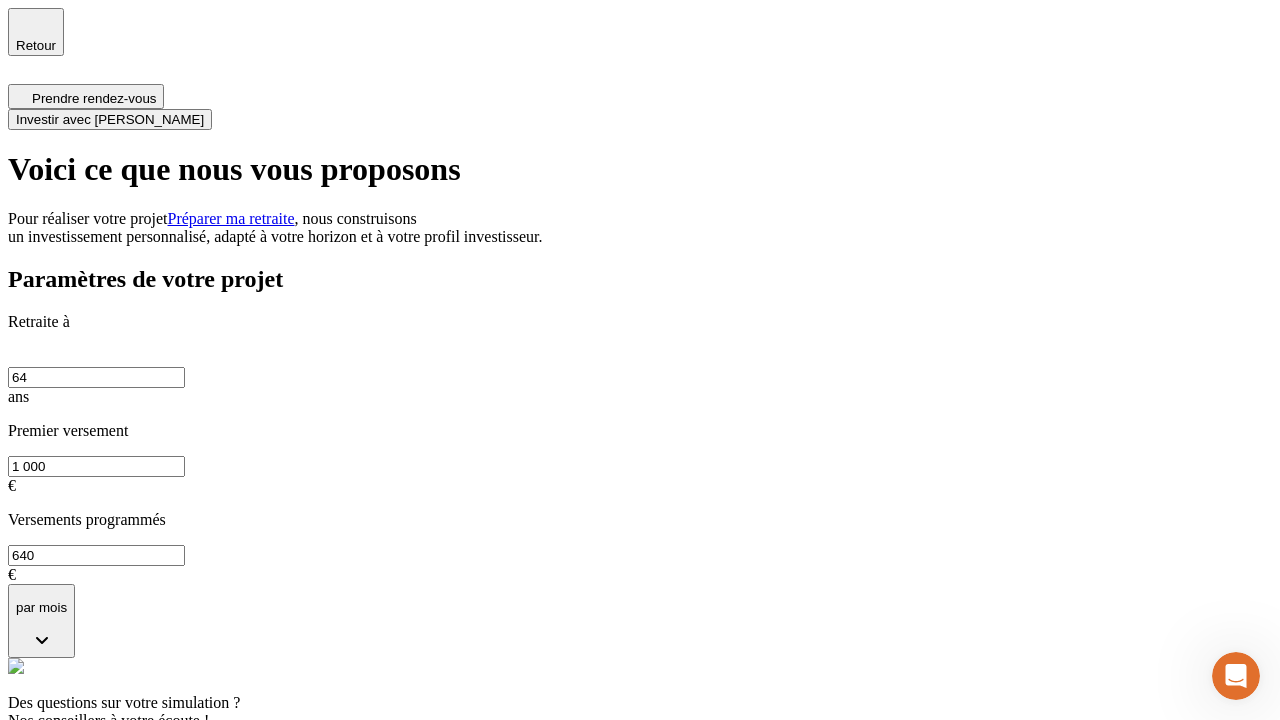 click on "Investir avec [PERSON_NAME]" at bounding box center (110, 119) 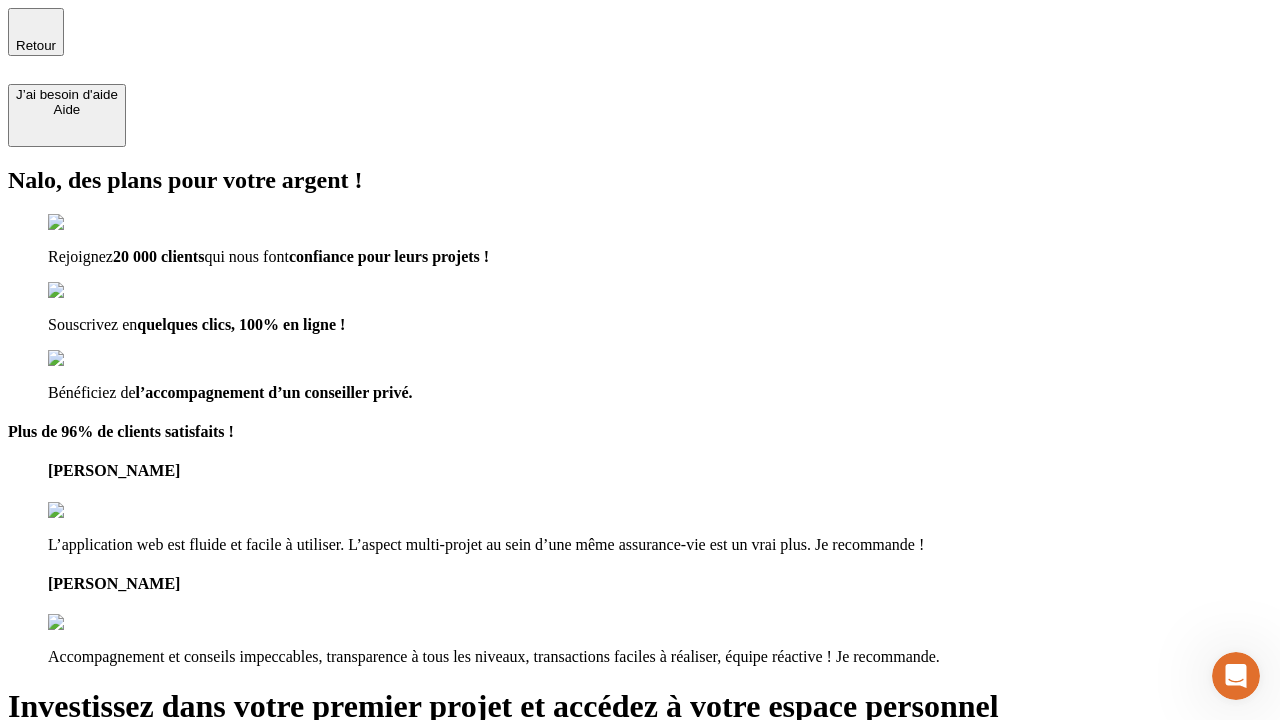 type on "[EMAIL_ADDRESS][PERSON_NAME][DOMAIN_NAME]" 